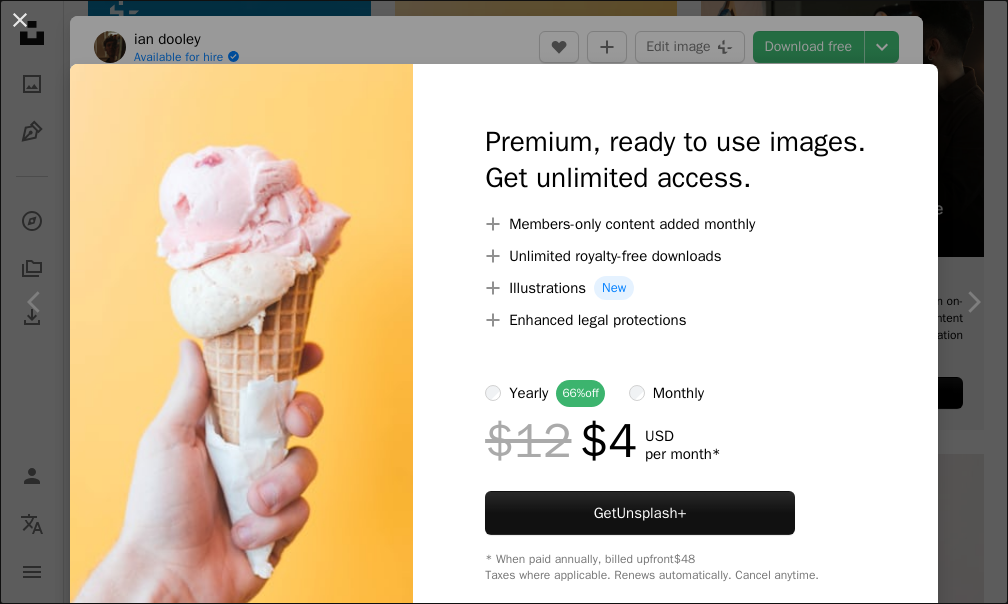 scroll, scrollTop: 300, scrollLeft: 0, axis: vertical 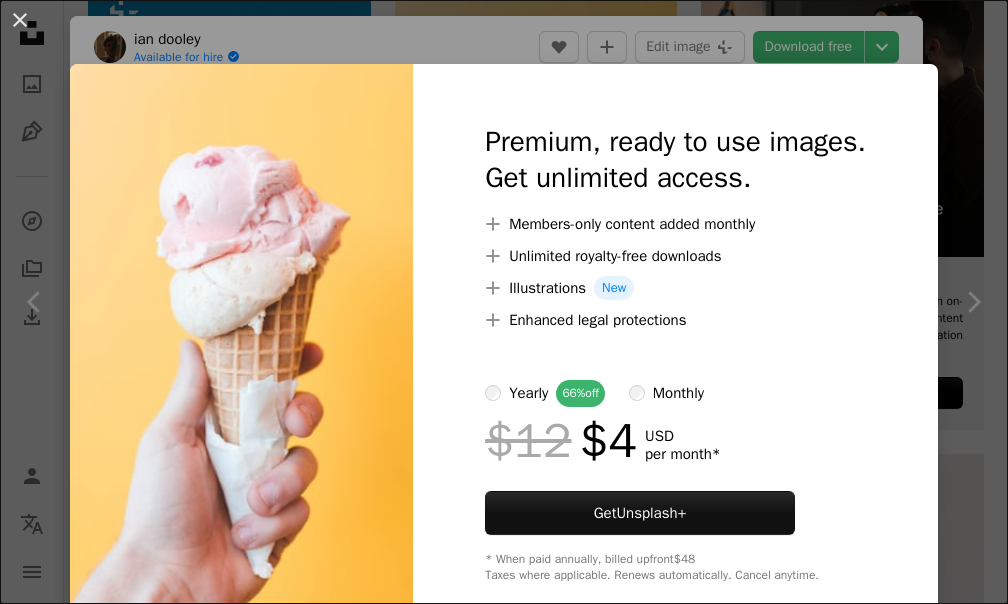 click on "An X shape Premium, ready to use images. Get unlimited access. A plus sign Members-only content added monthly A plus sign Unlimited royalty-free downloads A plus sign Illustrations  New A plus sign Enhanced legal protections yearly 66%  off monthly $12   $4 USD per month * Get  Unsplash+ * When paid annually, billed upfront  $48 Taxes where applicable. Renews automatically. Cancel anytime." at bounding box center [504, 302] 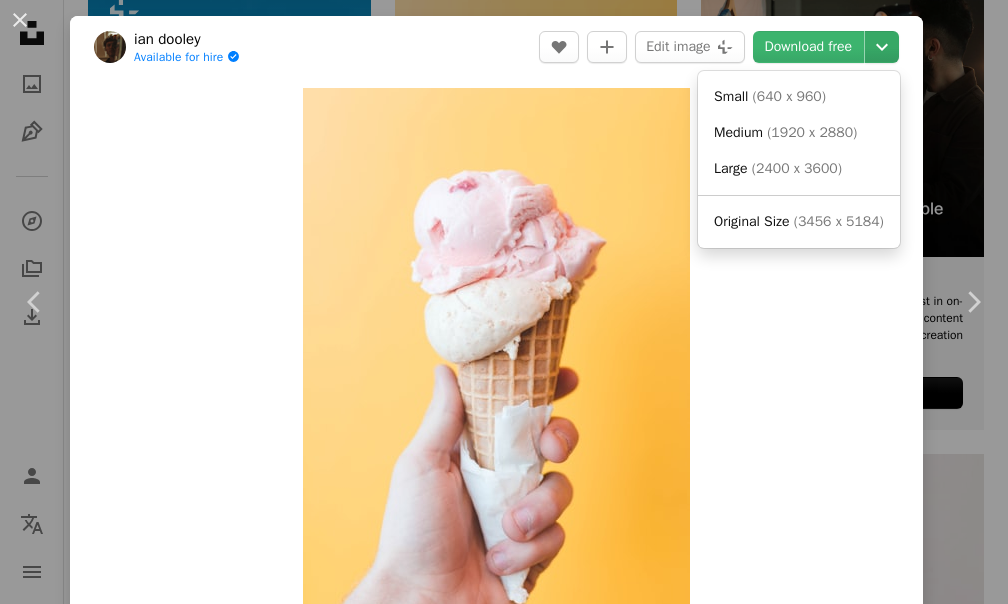 click on "Chevron down" 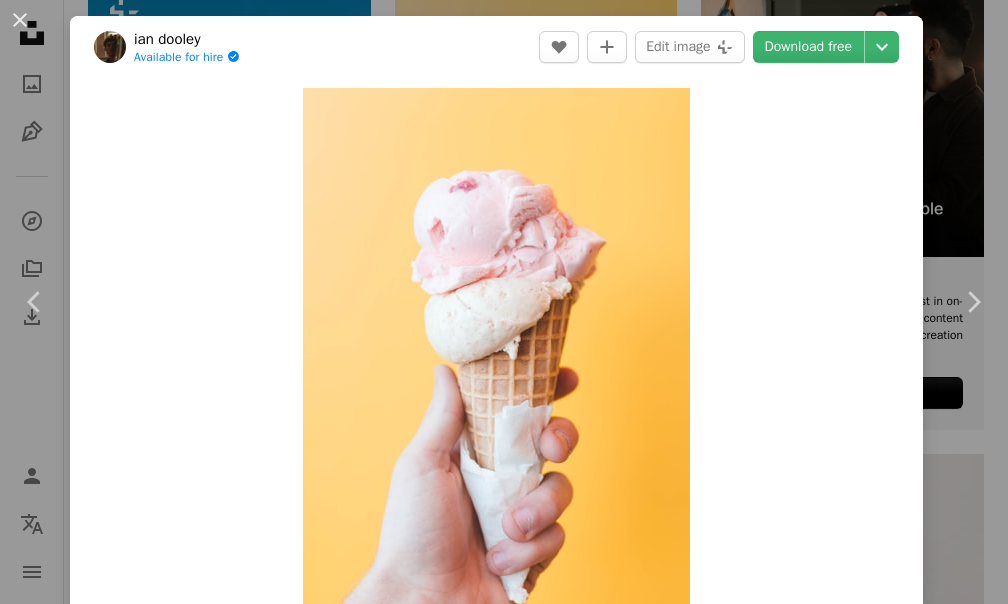 click on "[FIRST] [LAST]" at bounding box center [504, 302] 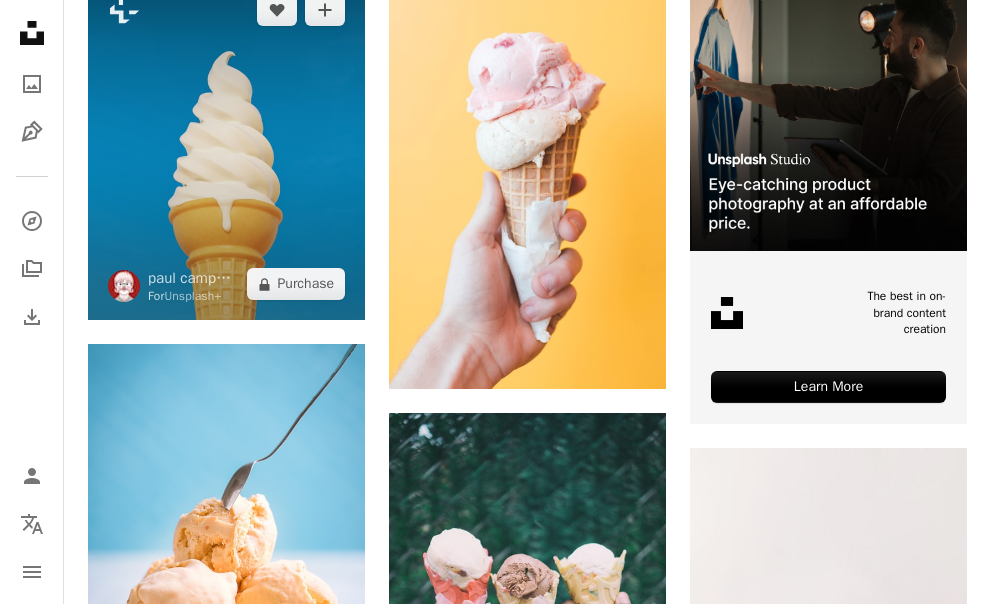 click at bounding box center (226, 147) 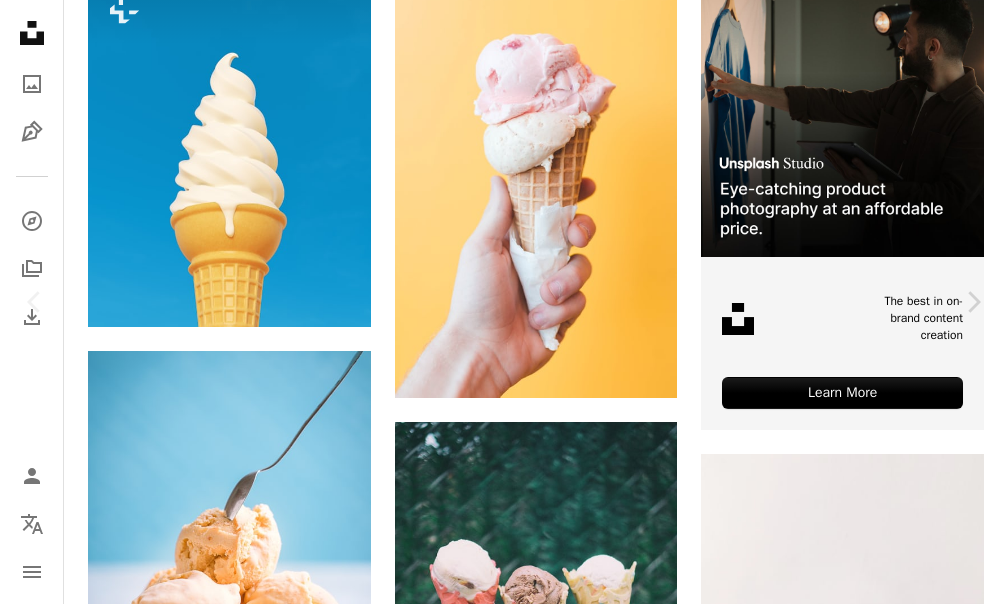 scroll, scrollTop: 800, scrollLeft: 0, axis: vertical 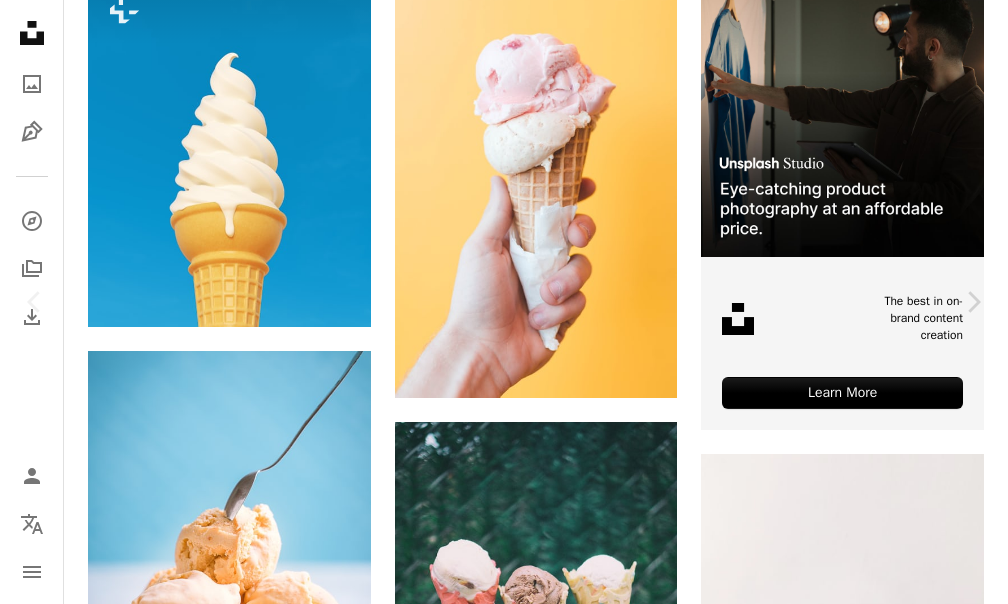 click on "An X shape Chevron left Chevron right paul campbell For Unsplash+ A heart A plus sign Edit image Plus sign for Unsplash+ A lock Purchase Zoom in A forward-right arrow Share More Actions Heatwave melting soft sever ice cream cone with summer blue sky background 3d illustration render digital rendering Calendar outlined Published on July 27, 2023 Safety Licensed under the Unsplash+ License summer hot ice cream climate change global warming heat hot weather heatwave climate crisis HD Wallpapers From this series Plus sign for Unsplash+ Related images Plus sign for Unsplash+ A heart A plus sign Getty Images For Unsplash+ A lock Purchase Plus sign for Unsplash+ A heart A plus sign Shamblen Studios For Unsplash+ A lock Purchase Plus sign for Unsplash+ A heart A plus sign Getty Images For Unsplash+ A lock Purchase Plus sign for Unsplash+ A heart A plus sign Fellipe Ditadi For Unsplash+ A lock Purchase Plus sign for Unsplash+ A heart A plus sign Pramod Tiwari For Unsplash+ A lock Purchase A heart" at bounding box center [504, 3910] 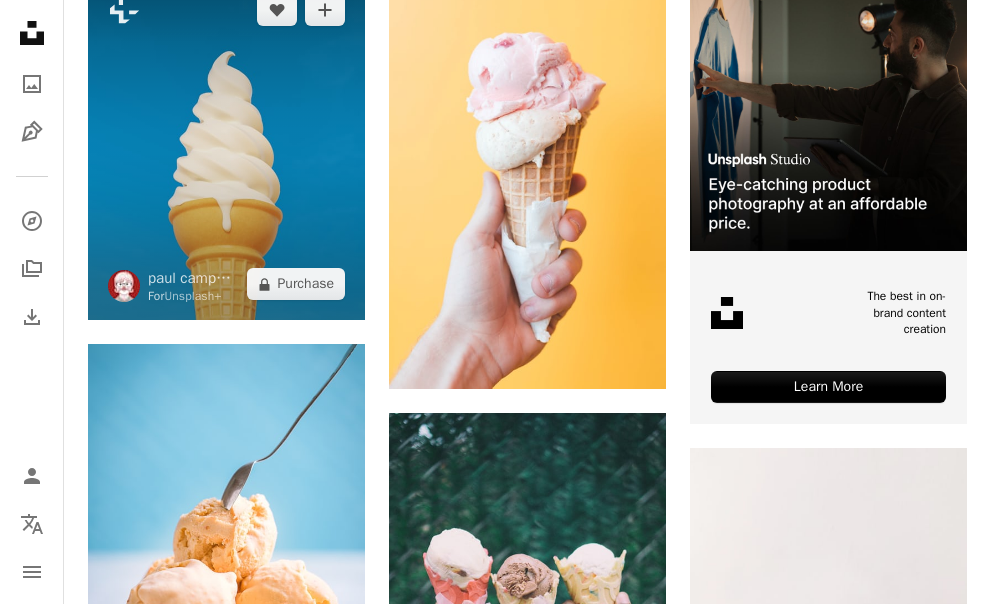 click at bounding box center (226, 147) 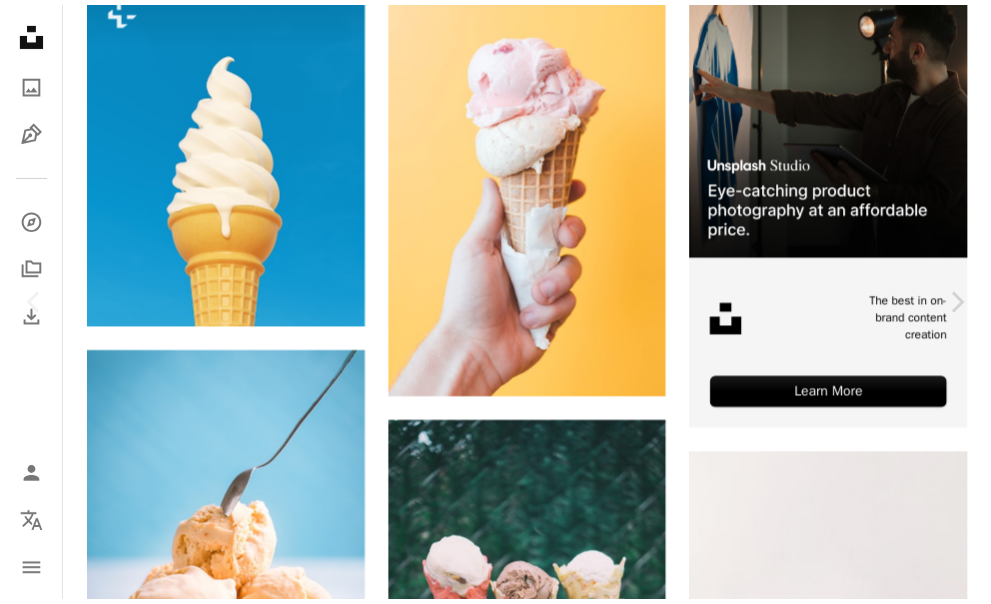 scroll, scrollTop: 0, scrollLeft: 0, axis: both 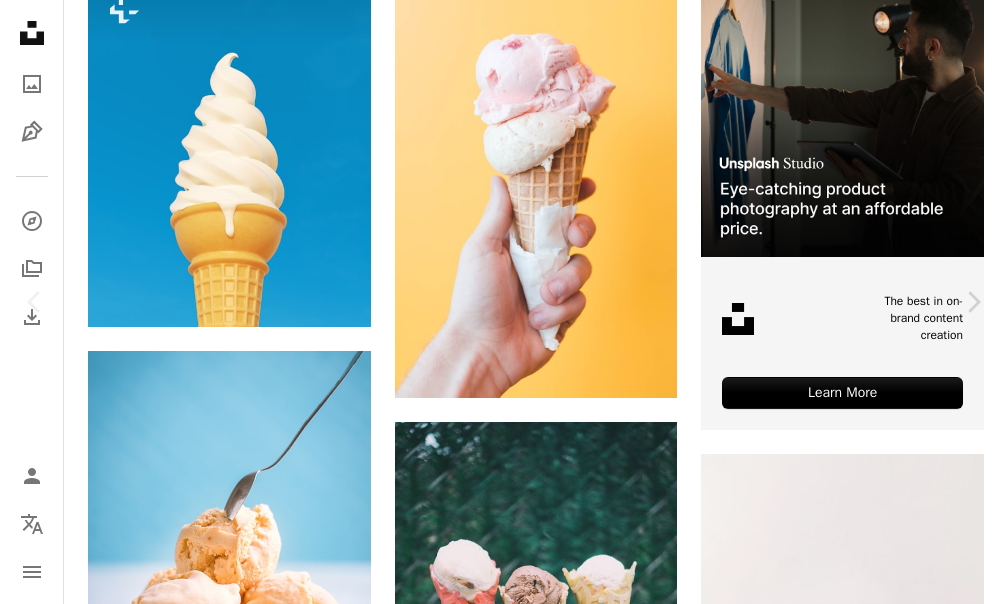 click on "An X shape Chevron left Chevron right paul campbell For Unsplash+ A heart A plus sign Edit image Plus sign for Unsplash+ A lock Purchase Zoom in A forward-right arrow Share More Actions Heatwave melting soft sever ice cream cone with summer blue sky background 3d illustration render digital rendering Calendar outlined Published on July 27, 2023 Safety Licensed under the Unsplash+ License summer hot ice cream climate change global warming heat hot weather heatwave climate crisis HD Wallpapers From this series Plus sign for Unsplash+ Related images Plus sign for Unsplash+ A heart A plus sign Getty Images For Unsplash+ A lock Purchase Plus sign for Unsplash+ A heart A plus sign Shamblen Studios For Unsplash+ A lock Purchase Plus sign for Unsplash+ A heart A plus sign Getty Images For Unsplash+ A lock Purchase Plus sign for Unsplash+ A heart A plus sign Fellipe Ditadi For Unsplash+ A lock Purchase Plus sign for Unsplash+ A heart A plus sign Pramod Tiwari For Unsplash+ A lock Purchase A heart" at bounding box center (504, 3910) 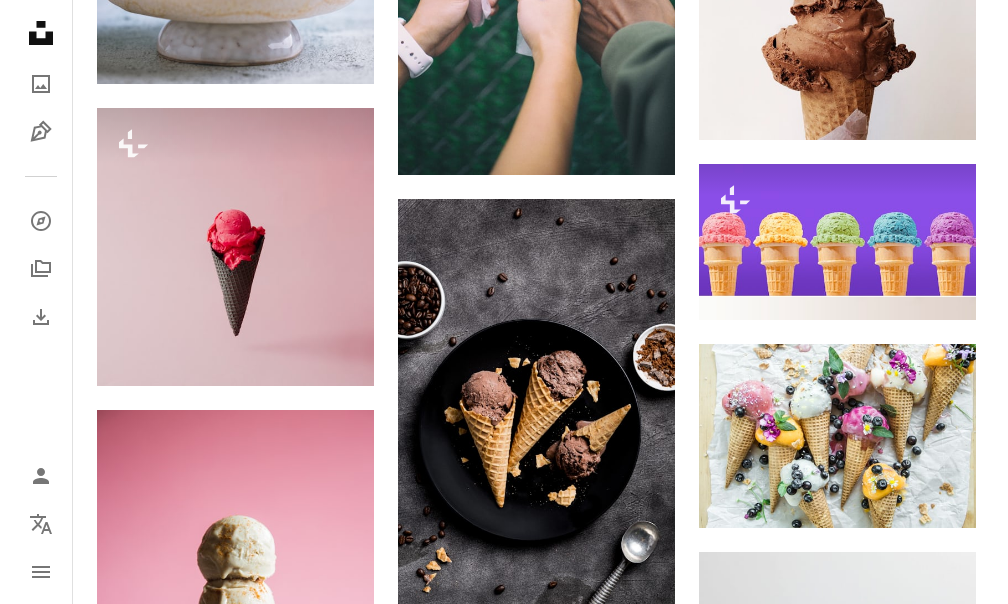 scroll, scrollTop: 1000, scrollLeft: 0, axis: vertical 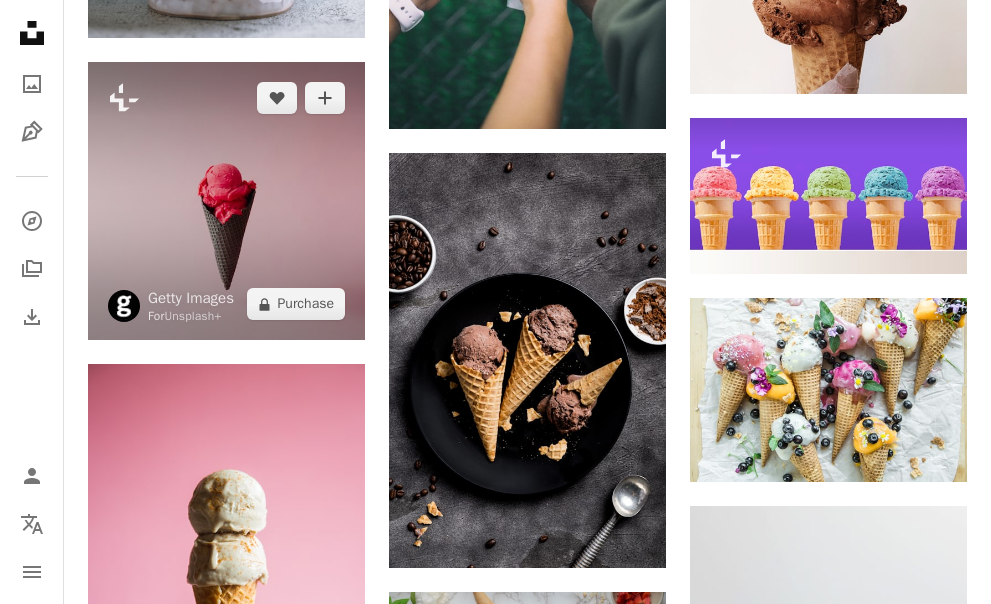click at bounding box center [226, 201] 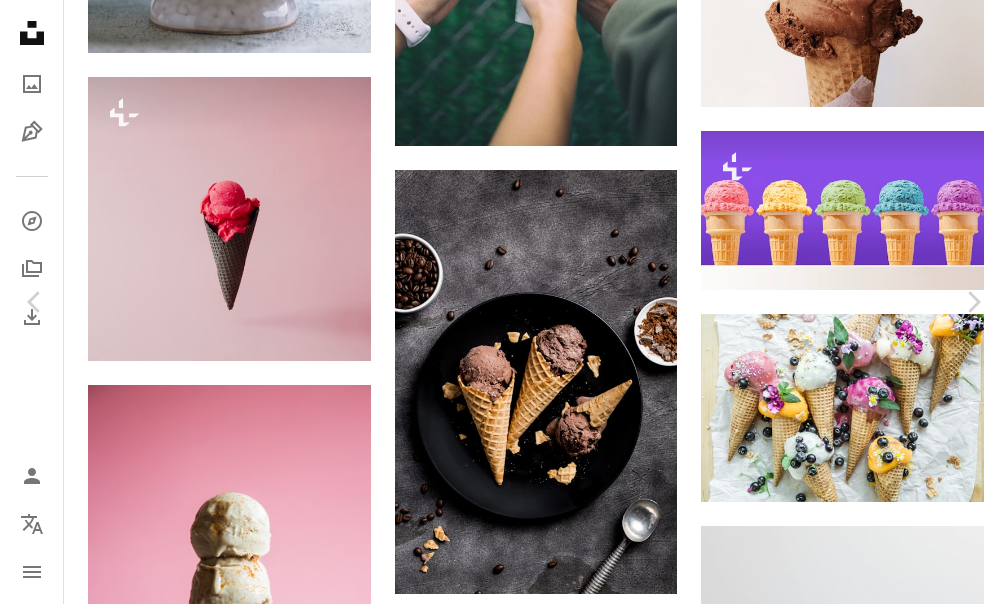click at bounding box center [496, 3286] 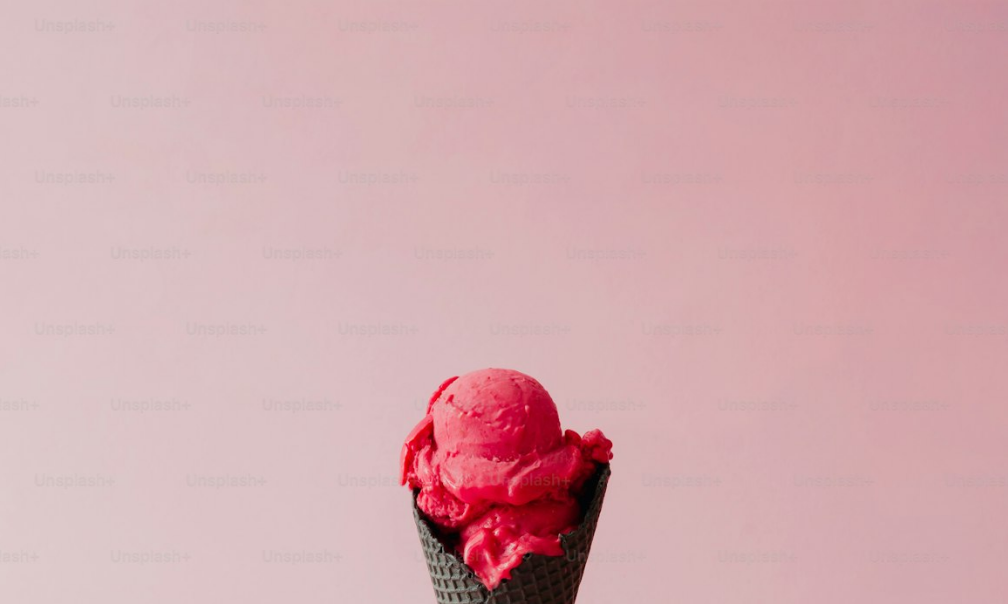 scroll, scrollTop: 196, scrollLeft: 0, axis: vertical 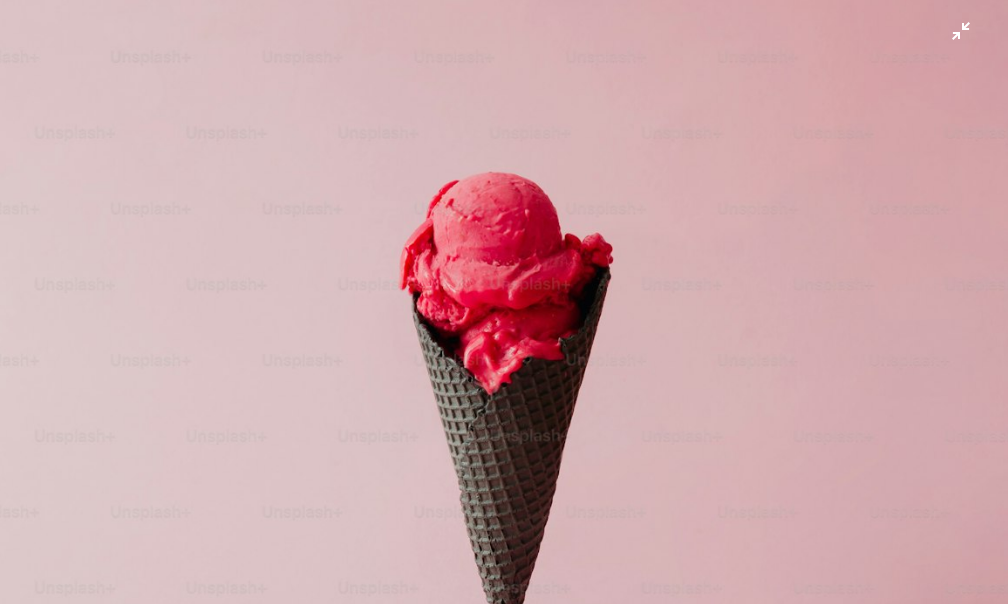 click at bounding box center (504, 309) 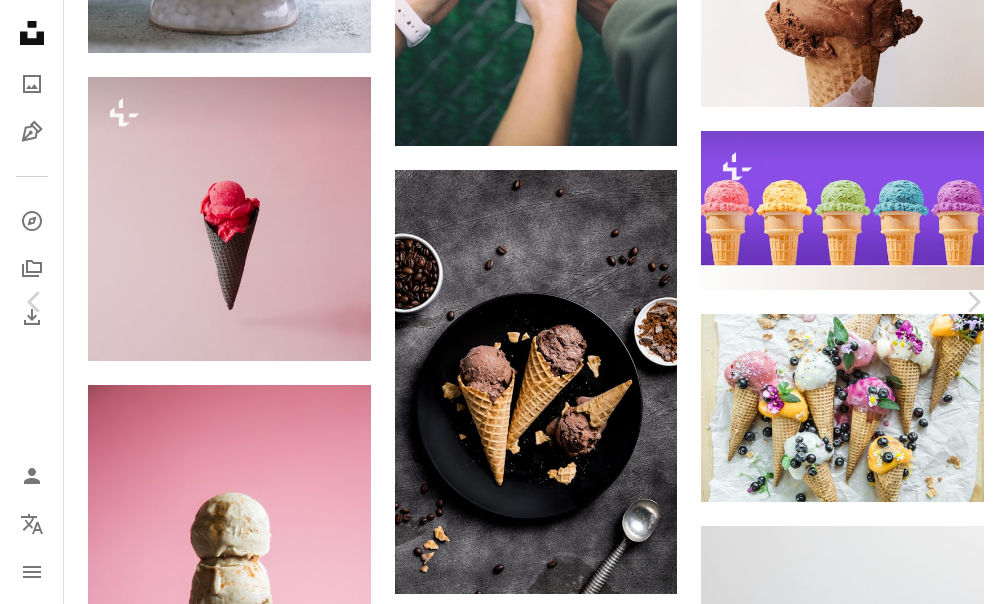scroll, scrollTop: 65, scrollLeft: 0, axis: vertical 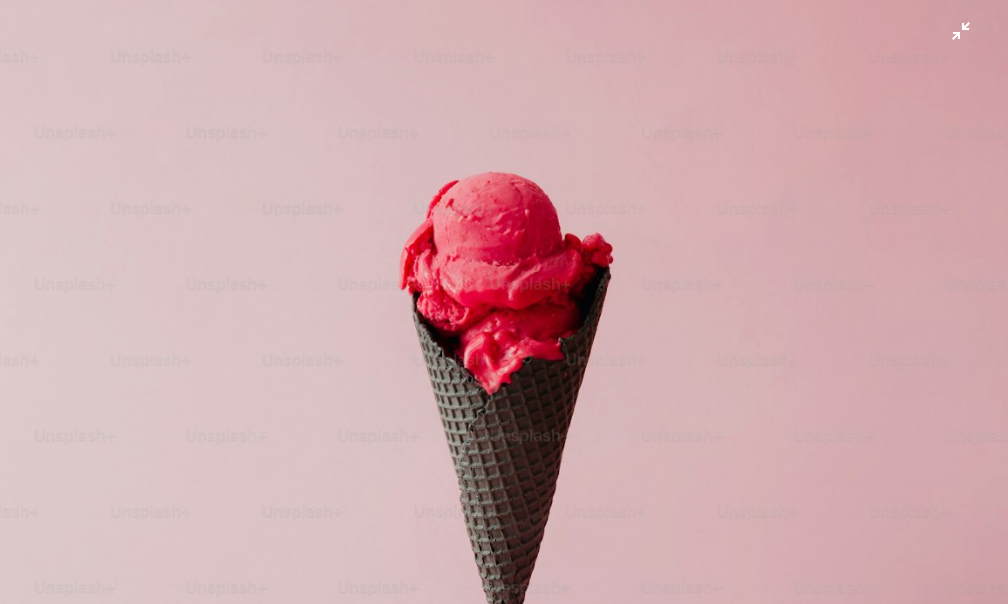 click at bounding box center [504, 309] 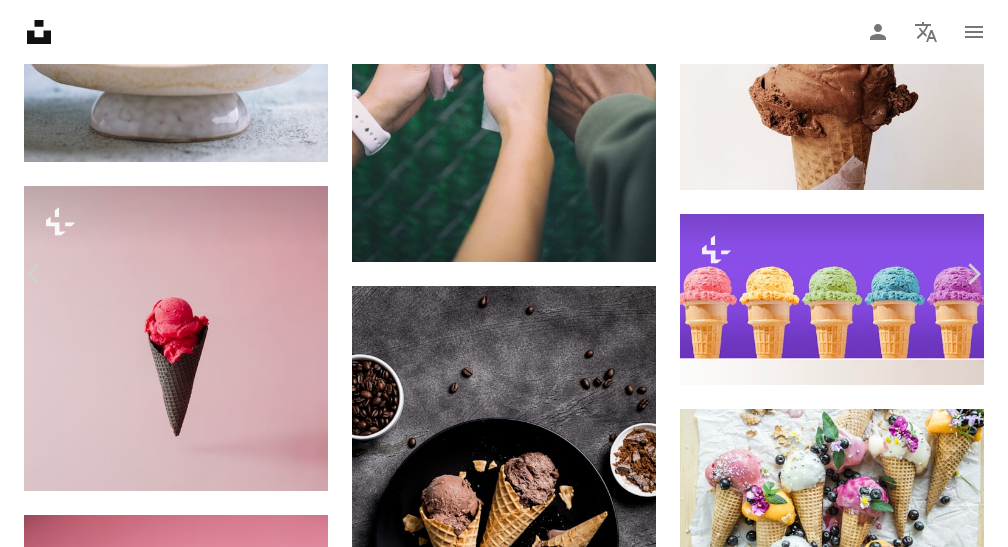 click on "An X shape Chevron left Chevron right Getty Images For Unsplash+ A heart A plus sign Edit image Plus sign for Unsplash+ A lock Purchase Zoom in Featured in Food & Drink A forward-right arrow Share More Actions Calendar outlined Published on August 24, 2022 Safety Licensed under the Unsplash+ License food art photography red usa food and drink vertical vanilla black color frozen food vanilla ice cream fashionable dairy product refreshment cut out concepts & topics sparse cool attitude Creative Commons images Related images Plus sign for Unsplash+ A heart A plus sign Getty Images For Unsplash+ A lock Purchase Plus sign for Unsplash+ A heart A plus sign Getty Images For Unsplash+ A lock Purchase Plus sign for Unsplash+ A heart A plus sign Getty Images For Unsplash+ A lock Purchase Plus sign for Unsplash+ A heart A plus sign Getty Images For Unsplash+ A lock Purchase Plus sign for Unsplash+ A heart For" at bounding box center [504, 3425] 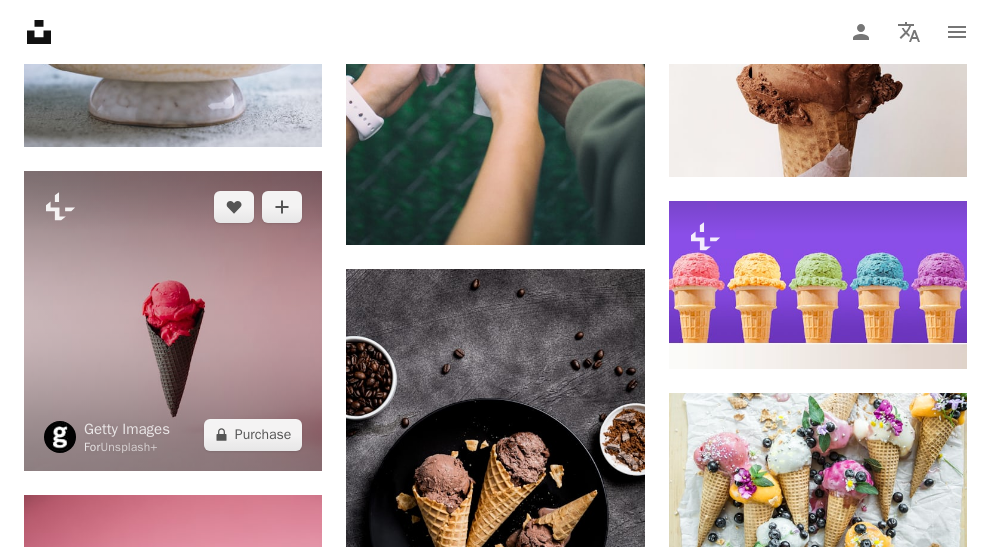 click at bounding box center (173, 321) 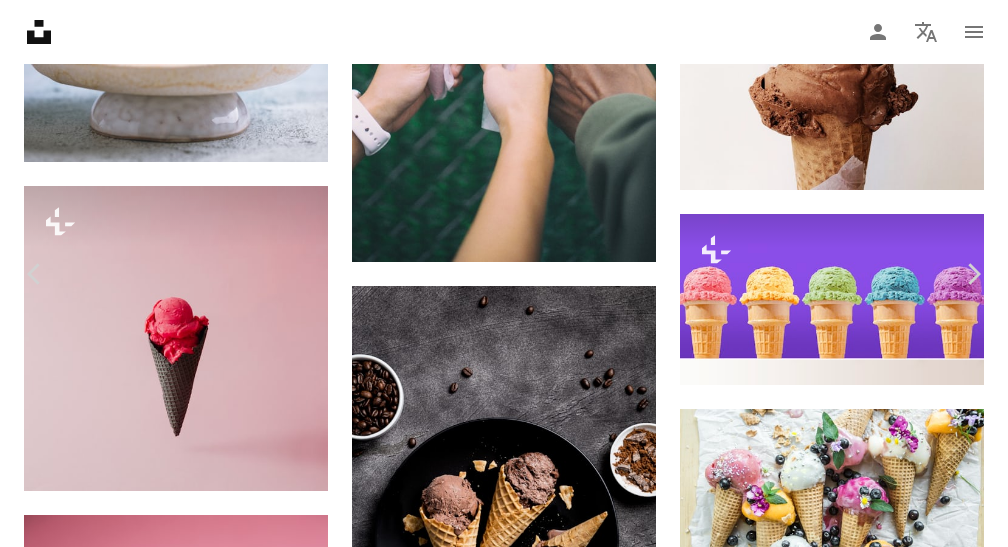 click at bounding box center (496, 3530) 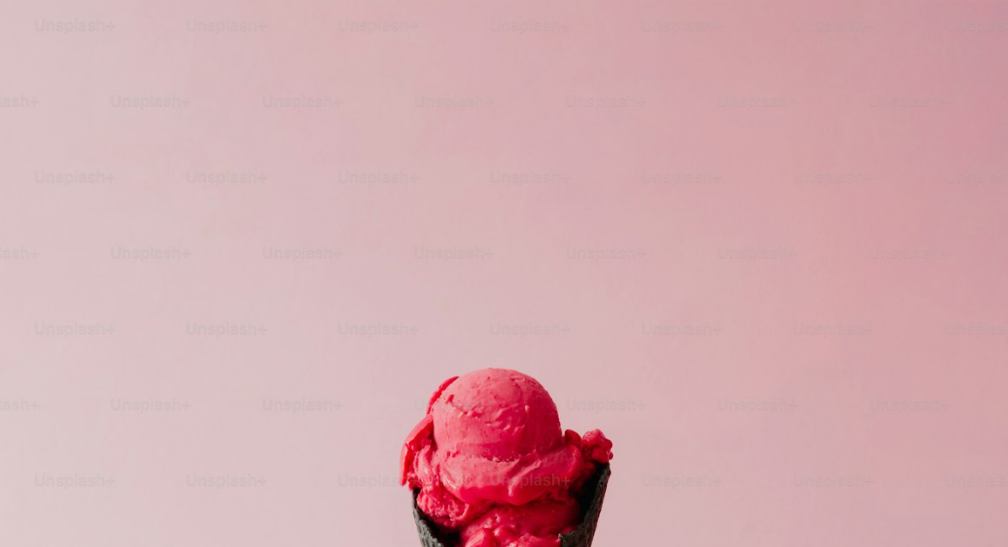 scroll, scrollTop: 224, scrollLeft: 0, axis: vertical 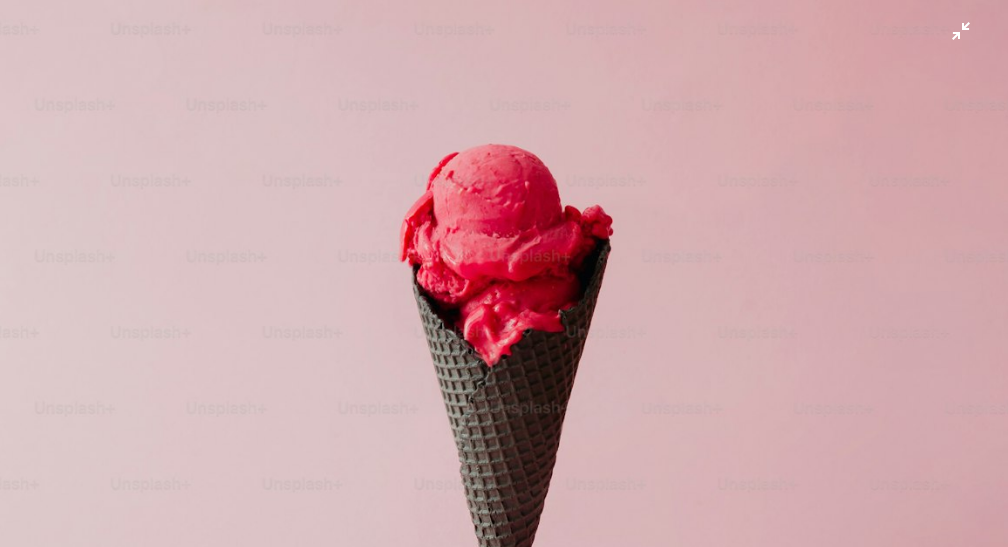 click at bounding box center (504, 281) 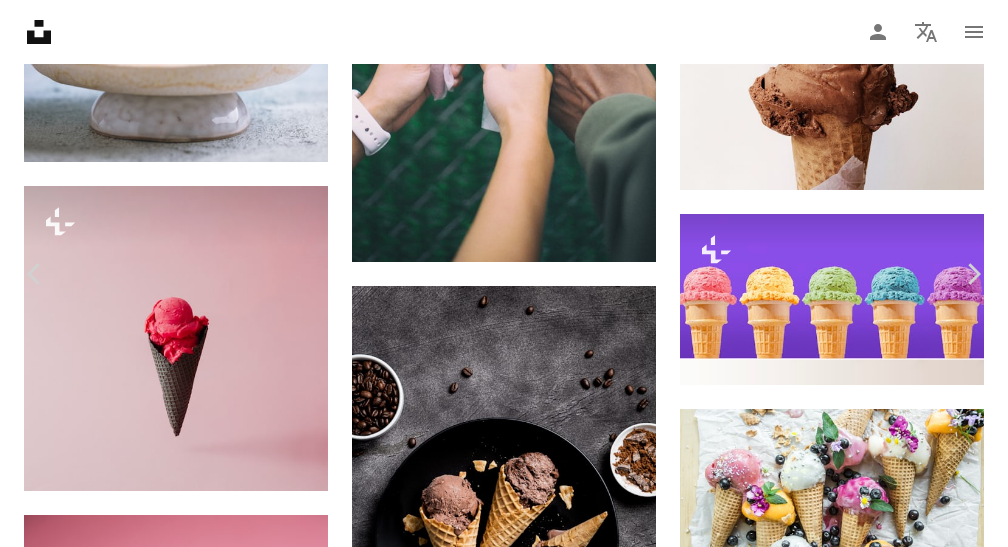 click on "Edit image   Plus sign for Unsplash+" at bounding box center [735, 3183] 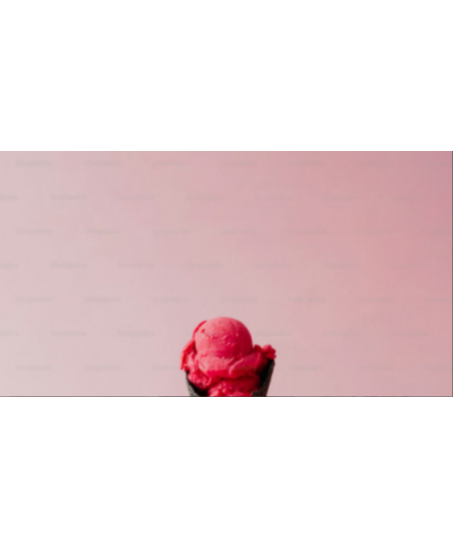 scroll, scrollTop: 224, scrollLeft: 0, axis: vertical 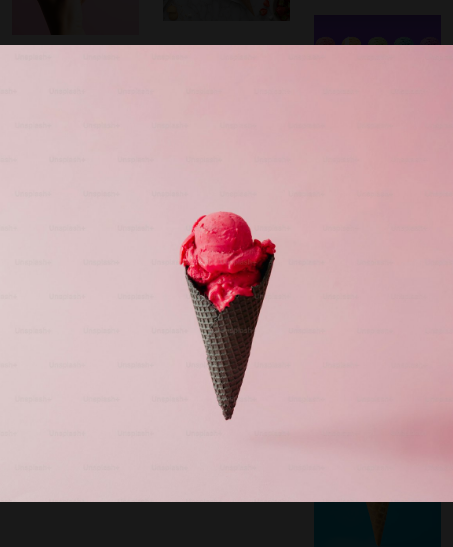 click on "[FIRST] [LAST]" at bounding box center (226, 309) 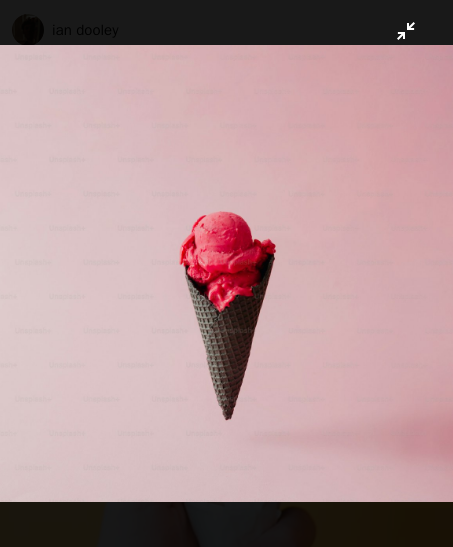 scroll, scrollTop: 13338, scrollLeft: 0, axis: vertical 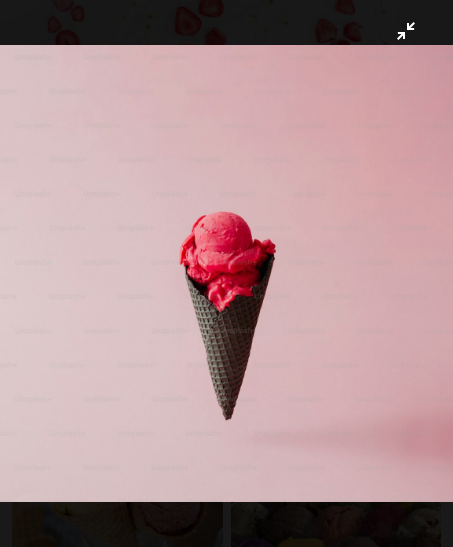 drag, startPoint x: 92, startPoint y: 192, endPoint x: 95, endPoint y: 202, distance: 10.440307 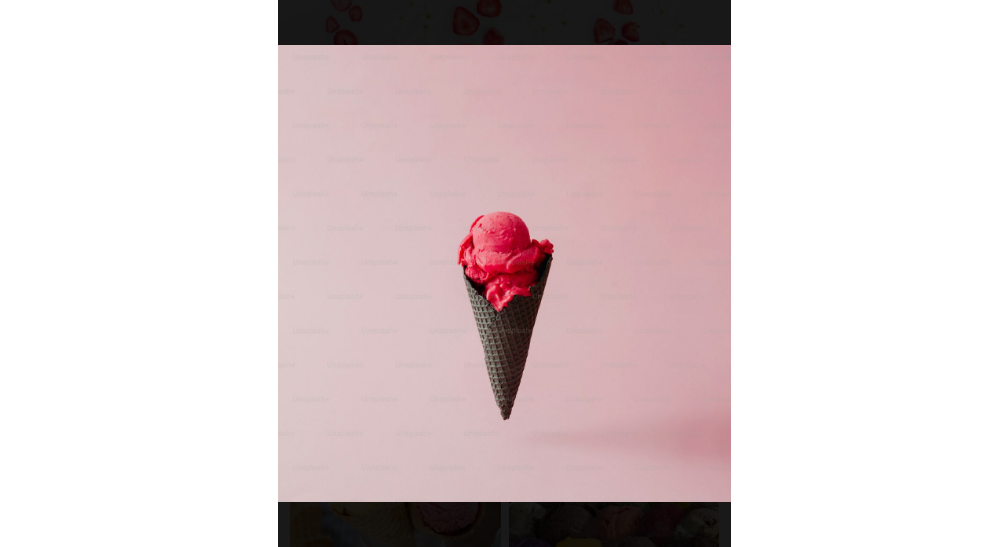scroll, scrollTop: 26380, scrollLeft: 0, axis: vertical 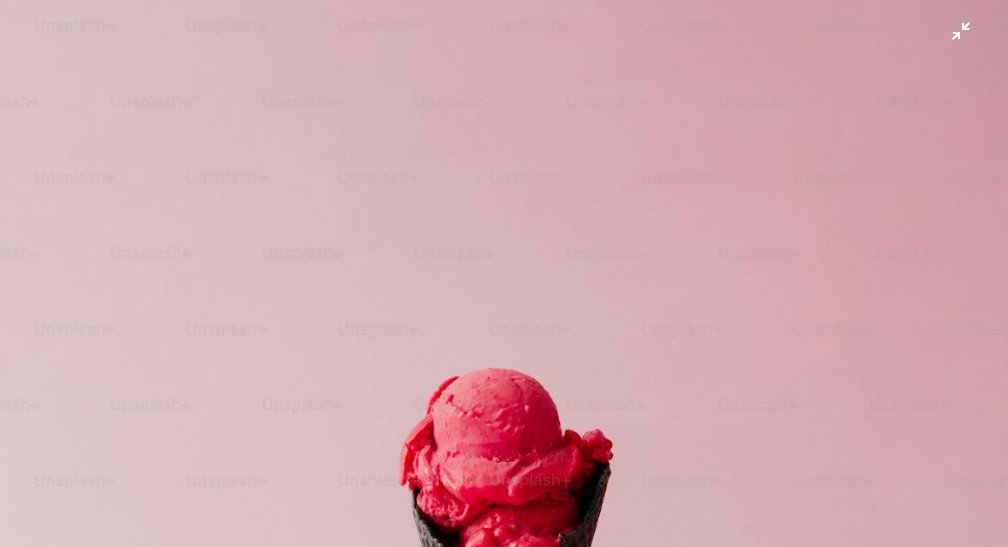 click at bounding box center (504, 505) 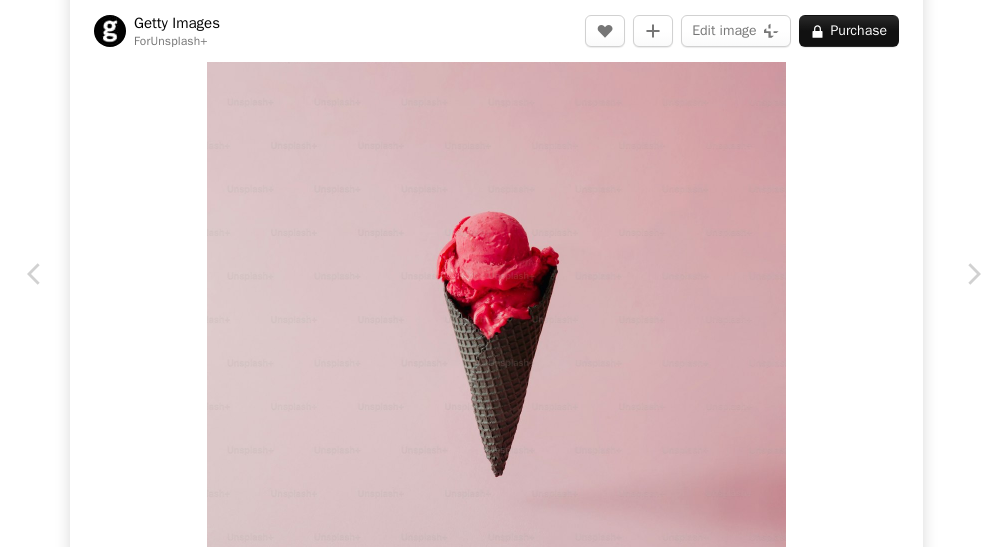scroll, scrollTop: 1020, scrollLeft: 0, axis: vertical 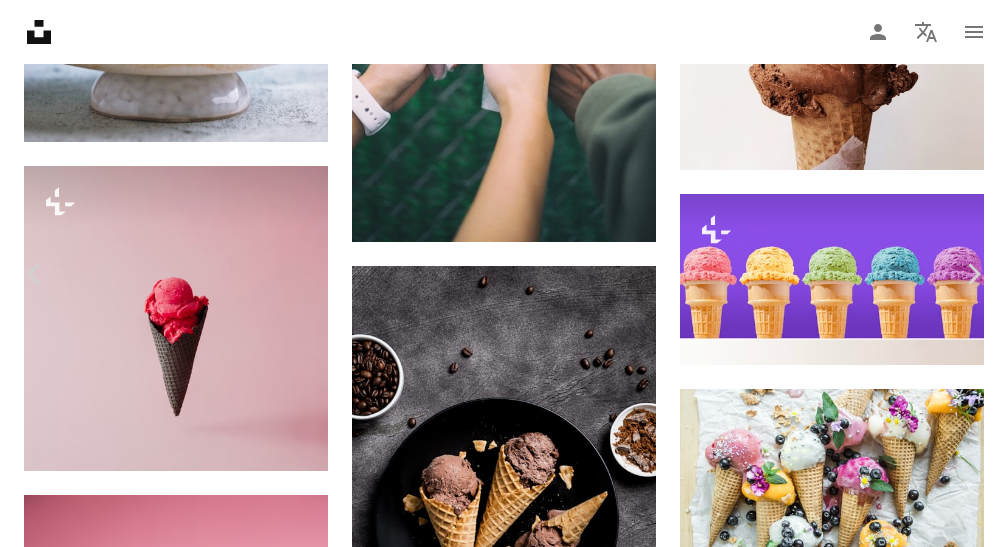 click on "An X shape Chevron left Chevron right Getty Images For Unsplash+ A heart A plus sign Edit image Plus sign for Unsplash+ A lock Purchase Zoom in Featured in Food & Drink A forward-right arrow Share More Actions Calendar outlined Published on August 24, 2022 Safety Licensed under the Unsplash+ License food art photography red usa food and drink vertical vanilla black color frozen food vanilla ice cream fashionable dairy product refreshment cut out concepts & topics sparse cool attitude Creative Commons images Related images Plus sign for Unsplash+ A heart A plus sign Getty Images For Unsplash+ A lock Purchase Plus sign for Unsplash+ A heart A plus sign Getty Images For Unsplash+ A lock Purchase Plus sign for Unsplash+ A heart A plus sign Getty Images For Unsplash+ A lock Purchase Plus sign for Unsplash+ A heart A plus sign Getty Images For Unsplash+ A lock Purchase Plus sign for Unsplash+ A heart For" at bounding box center (504, 3405) 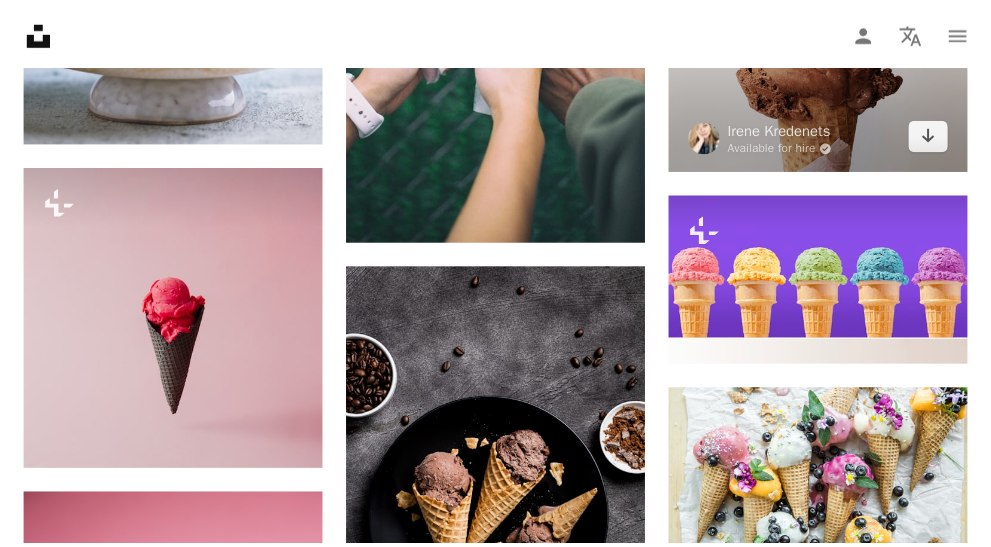 scroll, scrollTop: 1000, scrollLeft: 0, axis: vertical 